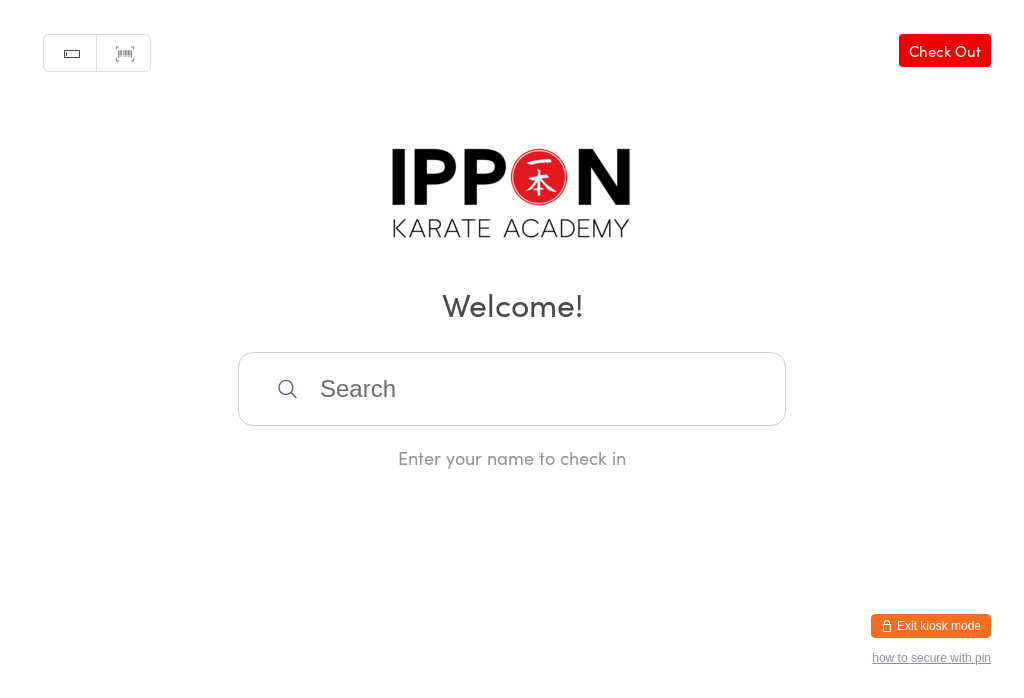 scroll, scrollTop: 0, scrollLeft: 0, axis: both 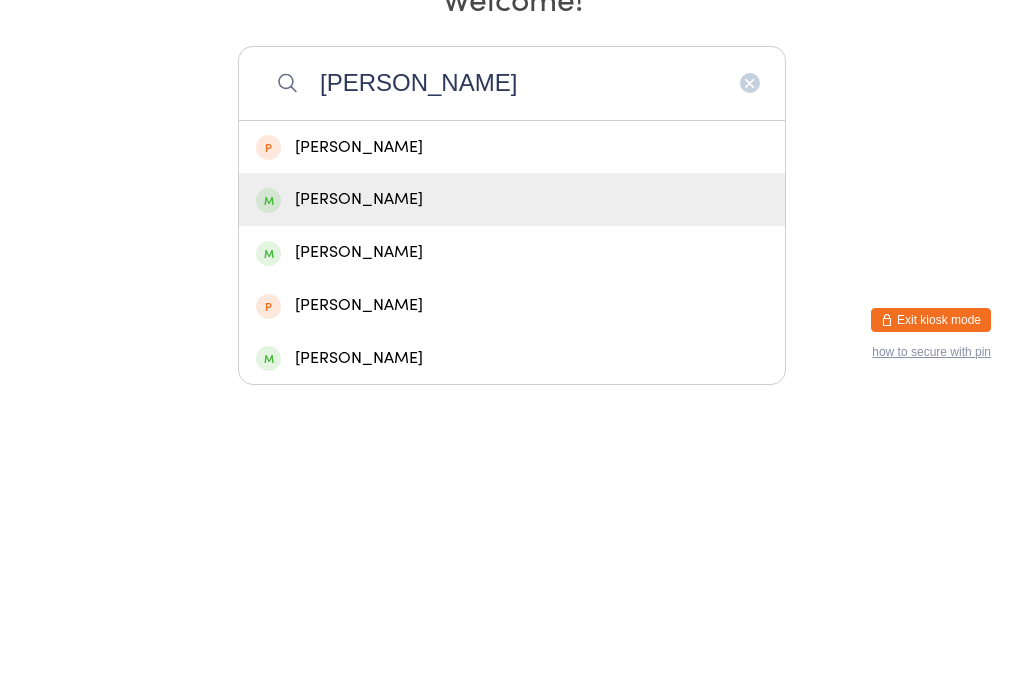 type on "[PERSON_NAME]" 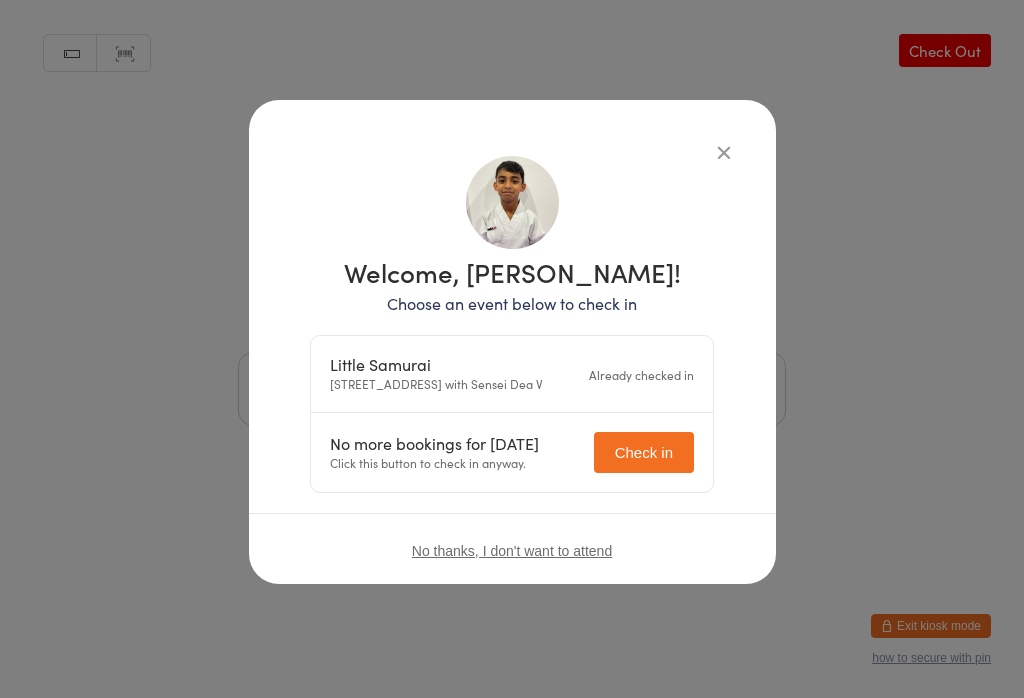 click on "Check in" at bounding box center (644, 452) 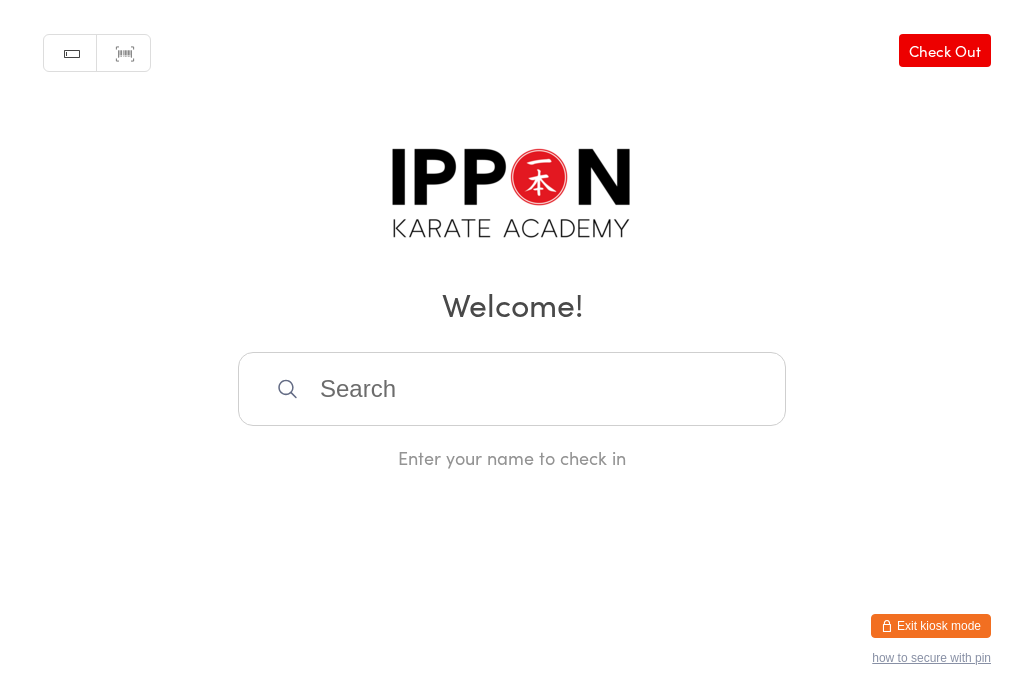 click at bounding box center [512, 389] 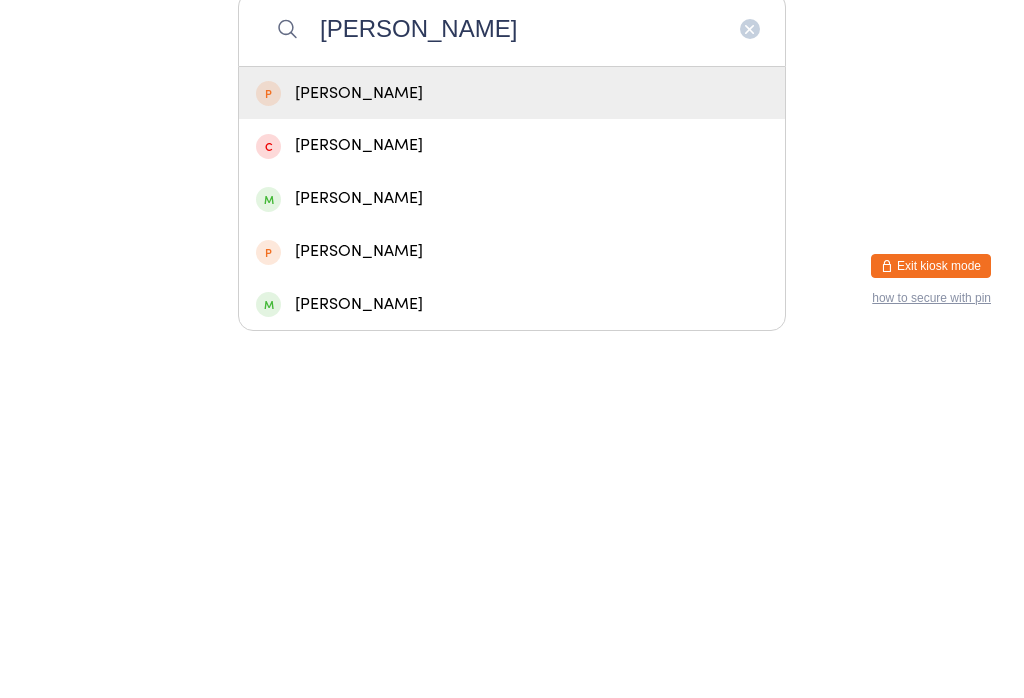 scroll, scrollTop: 7, scrollLeft: 0, axis: vertical 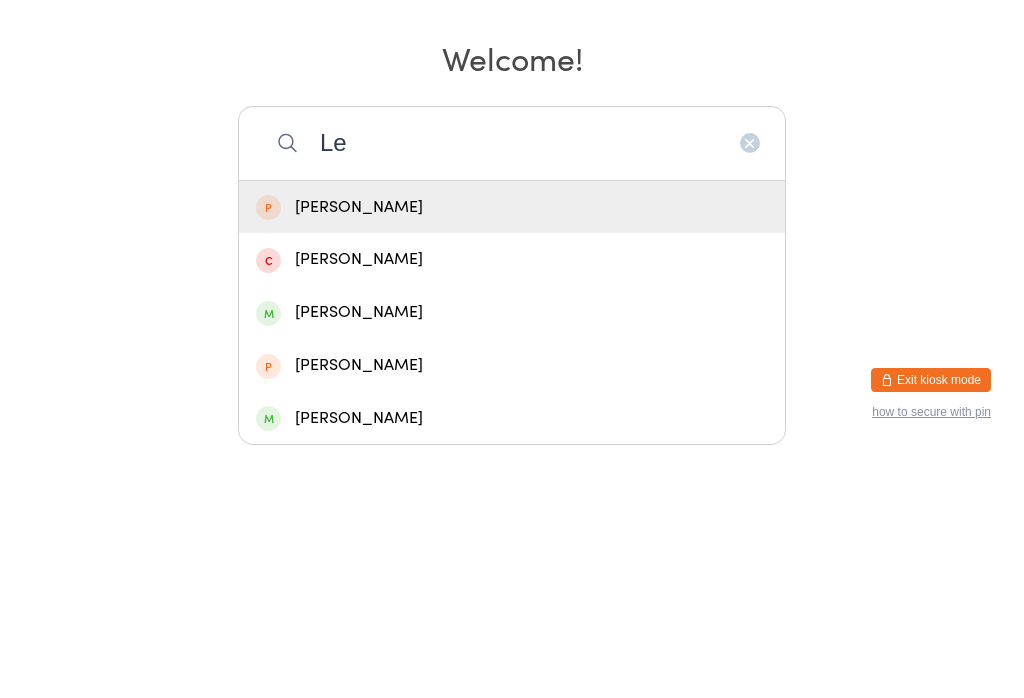 type on "L" 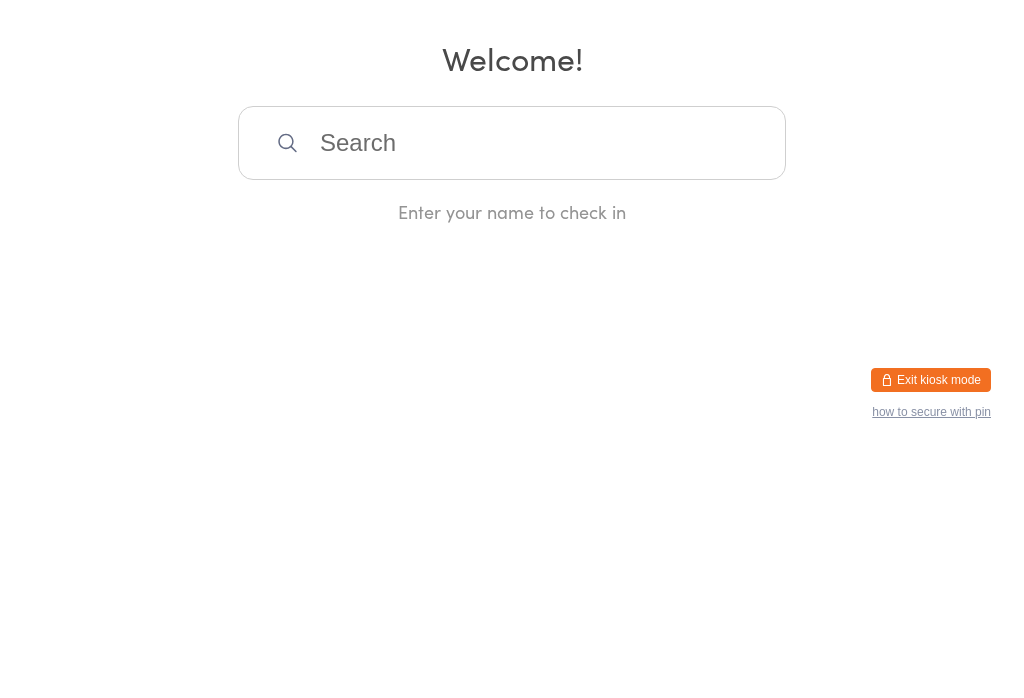 scroll, scrollTop: 0, scrollLeft: 0, axis: both 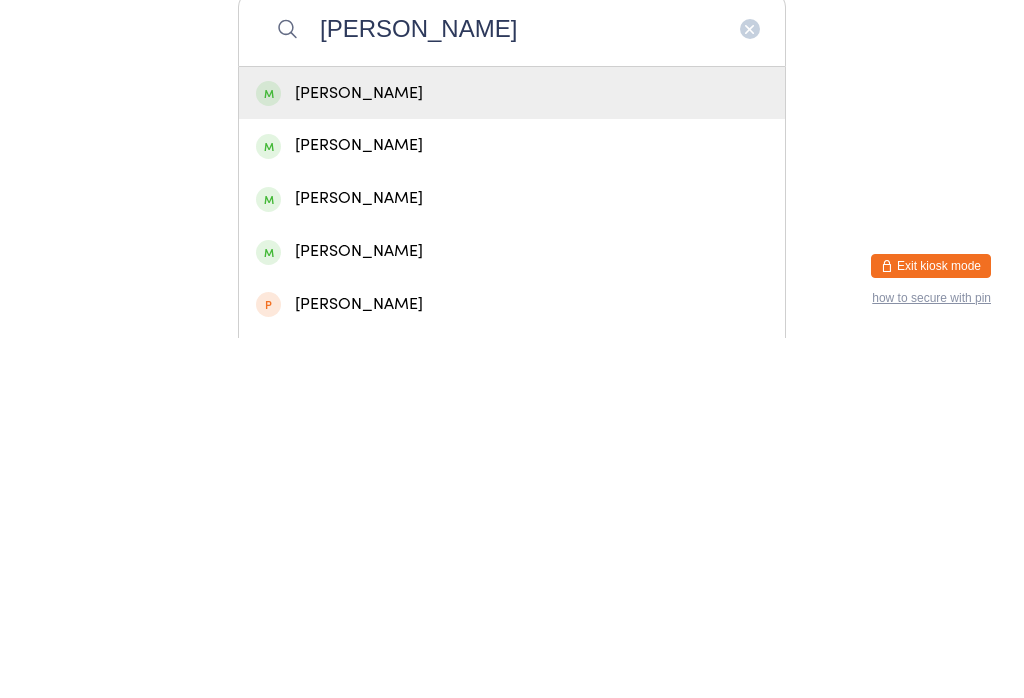 type on "[PERSON_NAME]" 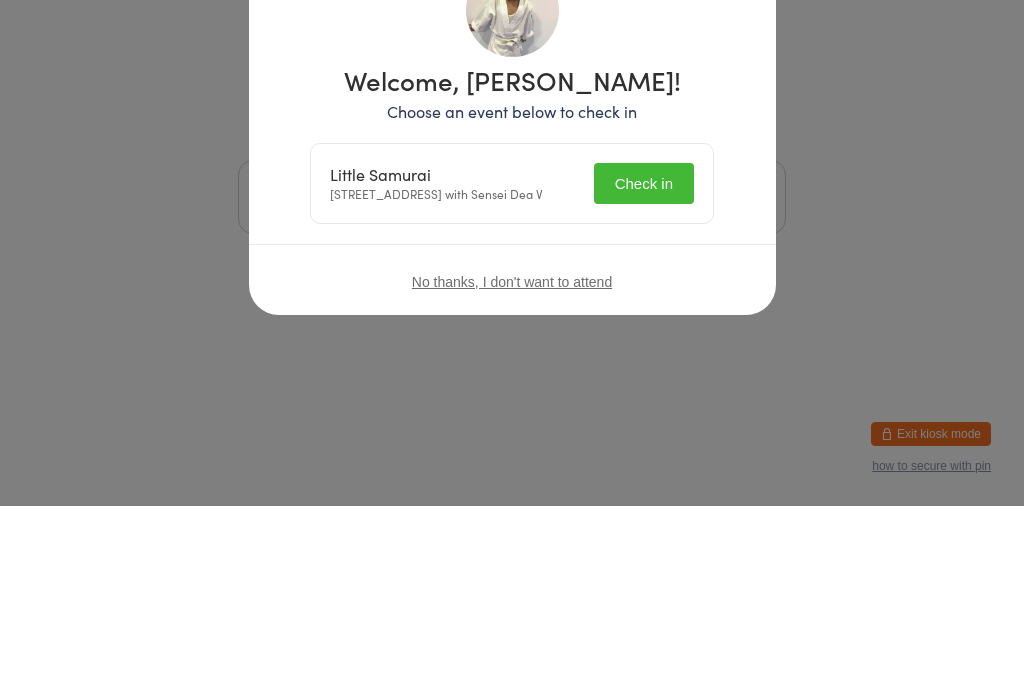 click on "Welcome, [PERSON_NAME]! Choose an event below to check in Little Samurai [STREET_ADDRESS] with Sensei Dea V Check in No thanks, I don't want to attend" at bounding box center [512, 349] 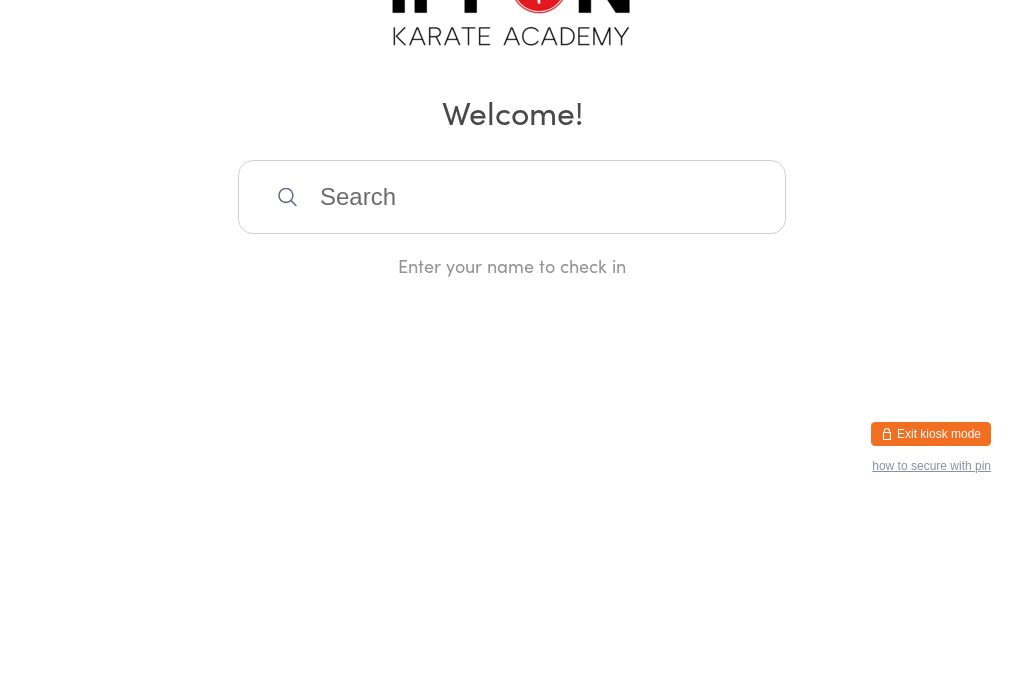 click at bounding box center (512, 389) 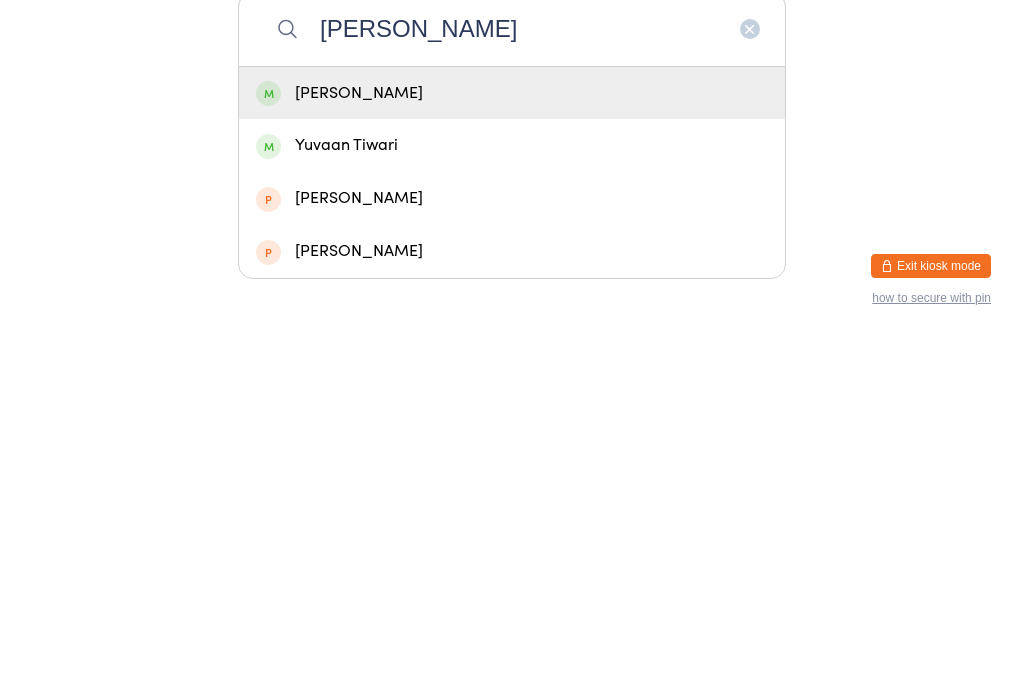 type on "[PERSON_NAME]" 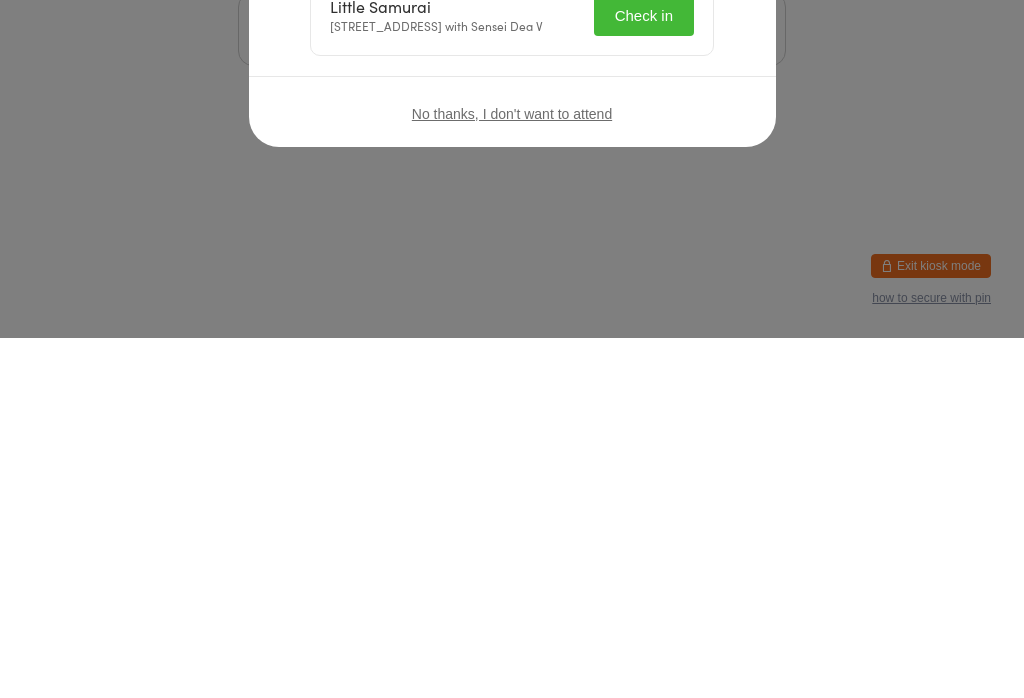 click at bounding box center (724, 152) 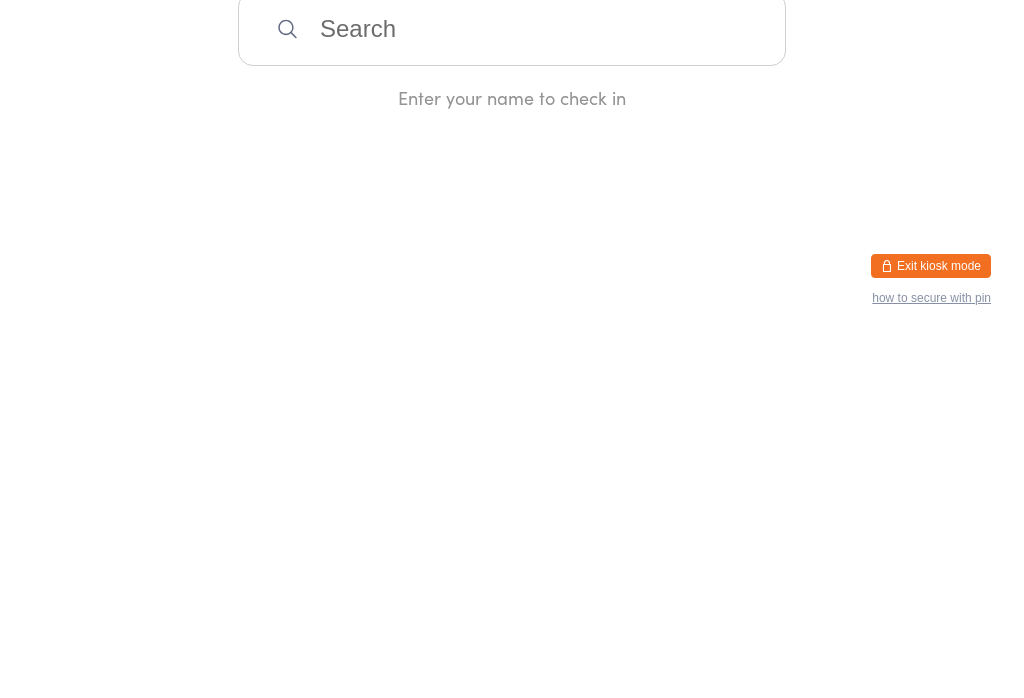 click at bounding box center (512, 389) 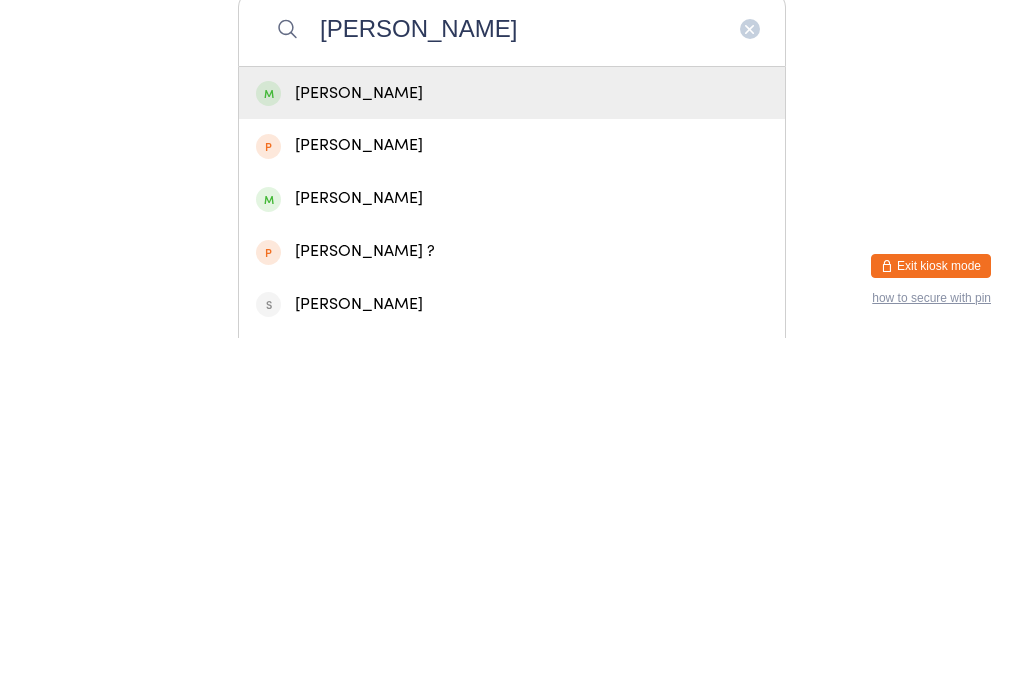 type on "[PERSON_NAME]" 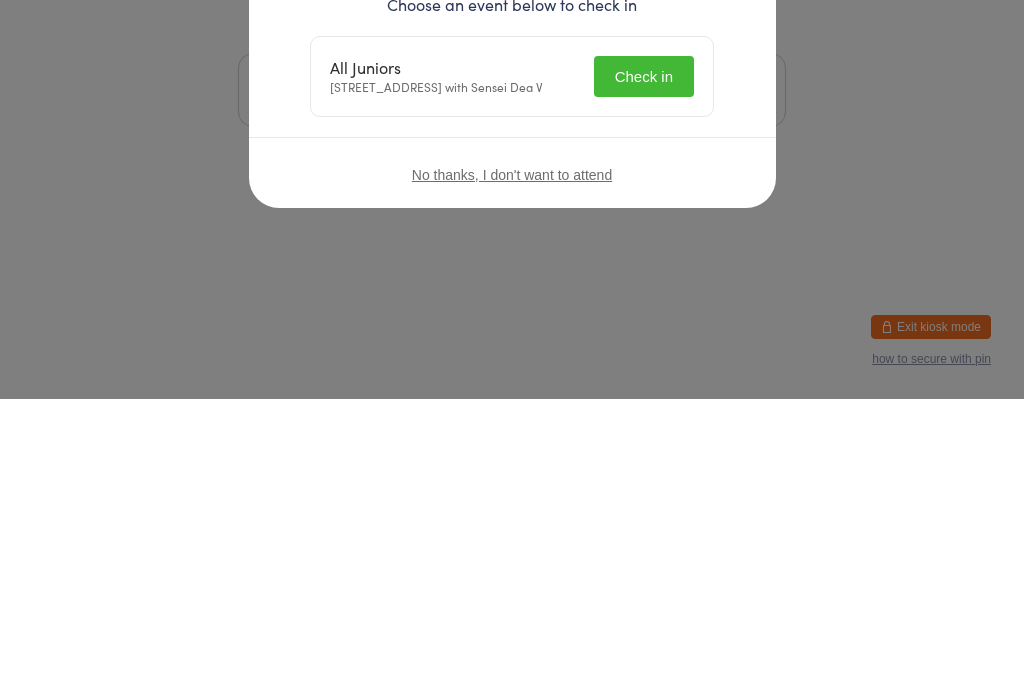 click on "Welcome, [PERSON_NAME]! Choose an event below to check in All Juniors [STREET_ADDRESS] with Sensei Dea V Check in No thanks, I don't want to attend" at bounding box center (512, 349) 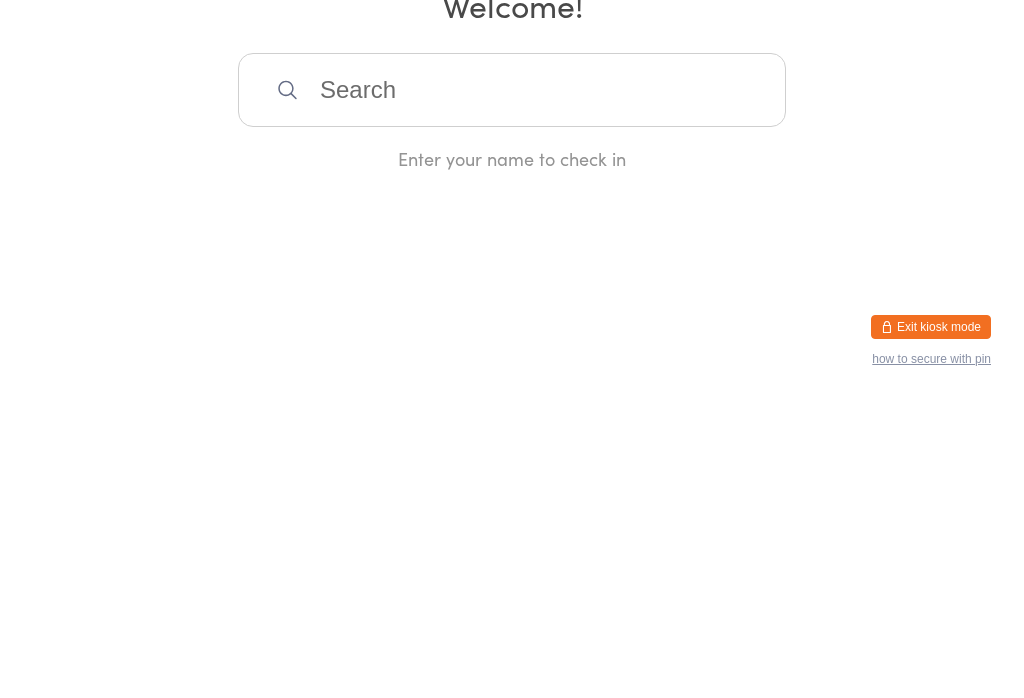 click at bounding box center (512, 389) 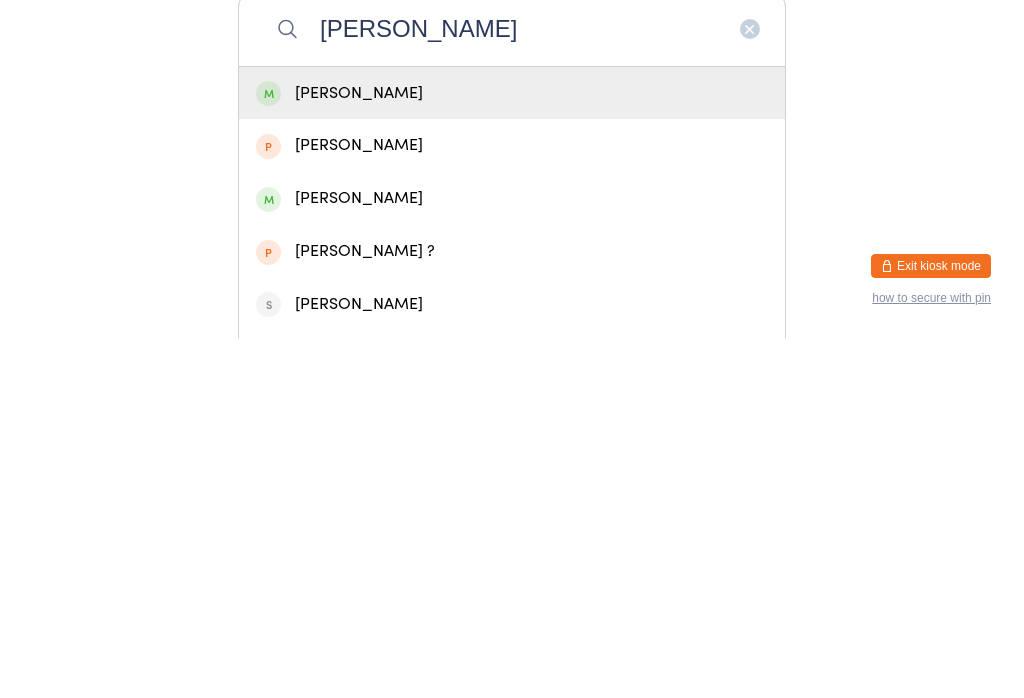 type on "[PERSON_NAME]" 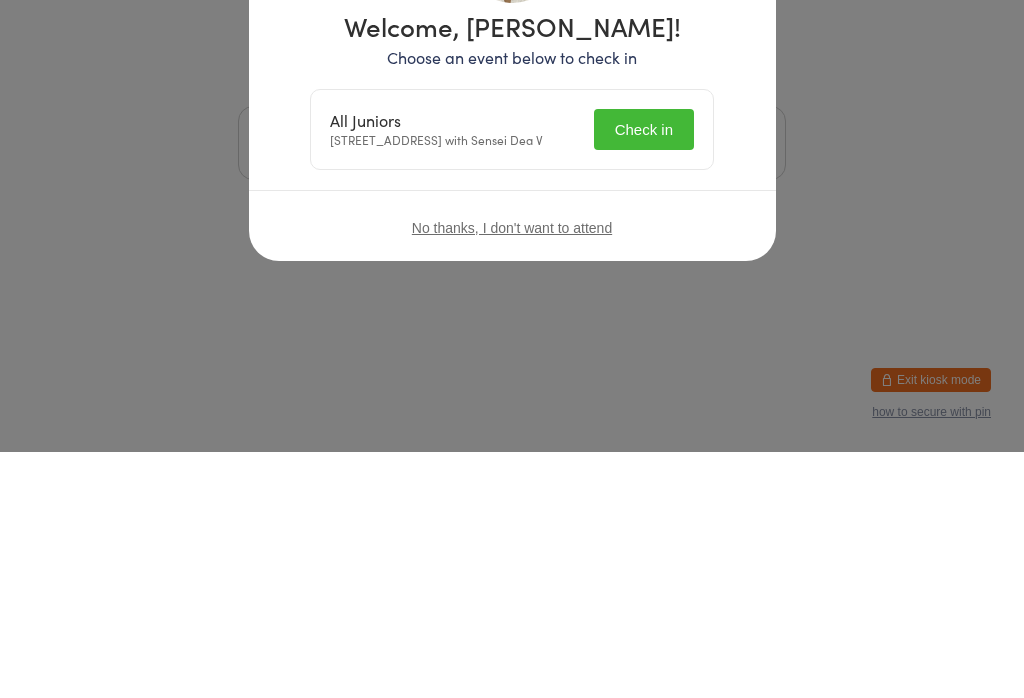 click on "Welcome, [PERSON_NAME]! Choose an event below to check in All Juniors [STREET_ADDRESS] with Sensei Dea V Check in No thanks, I don't want to attend" at bounding box center [512, 349] 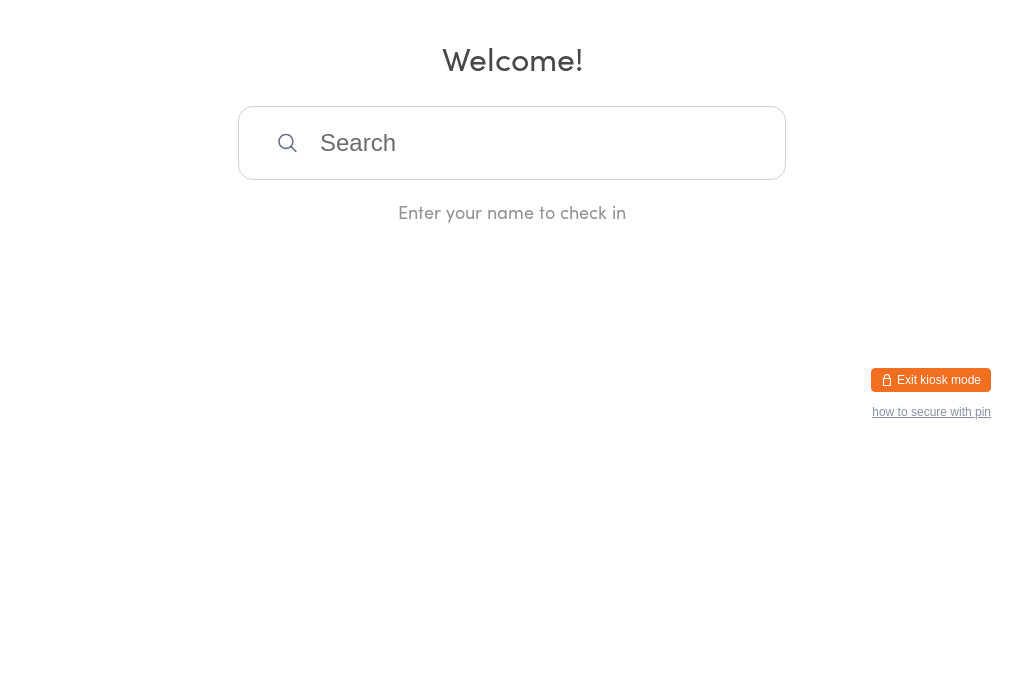 click at bounding box center (512, 389) 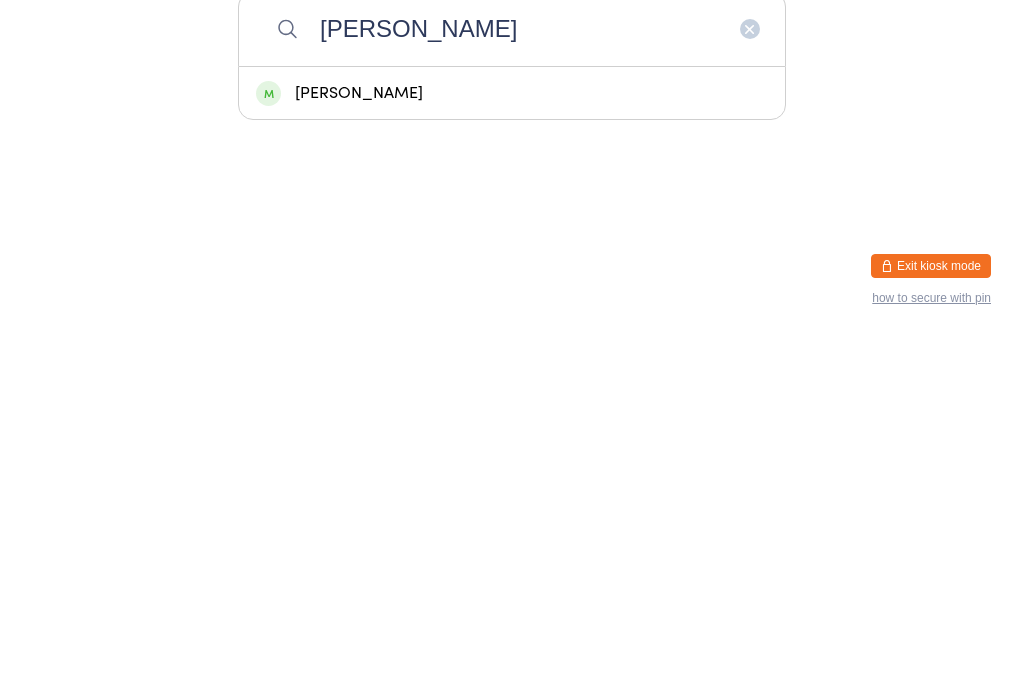 type on "[PERSON_NAME]" 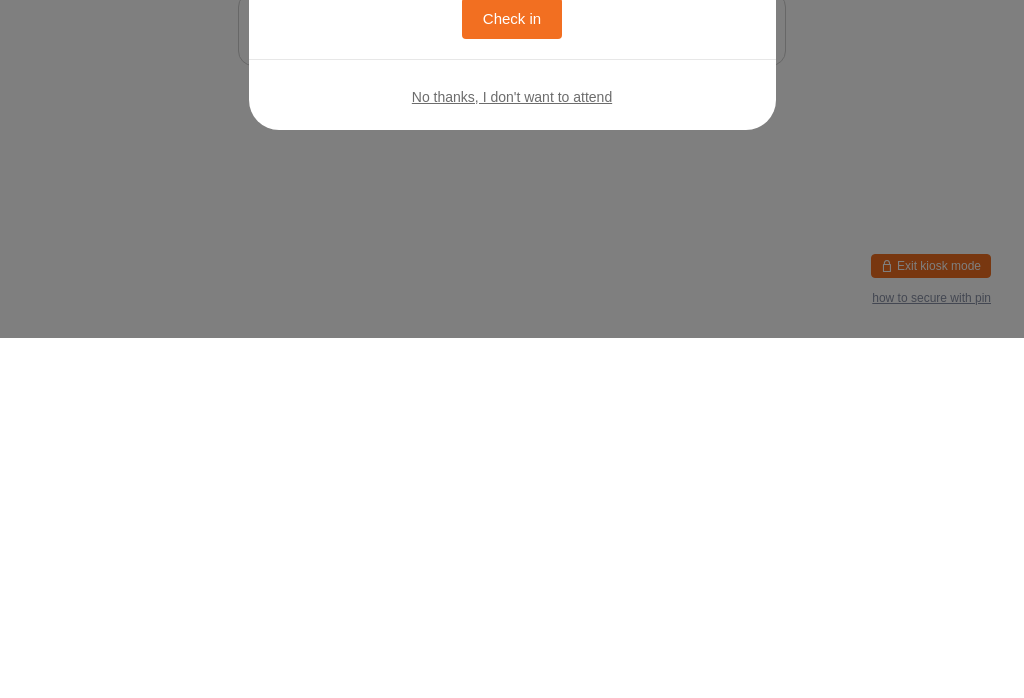 click at bounding box center (724, 152) 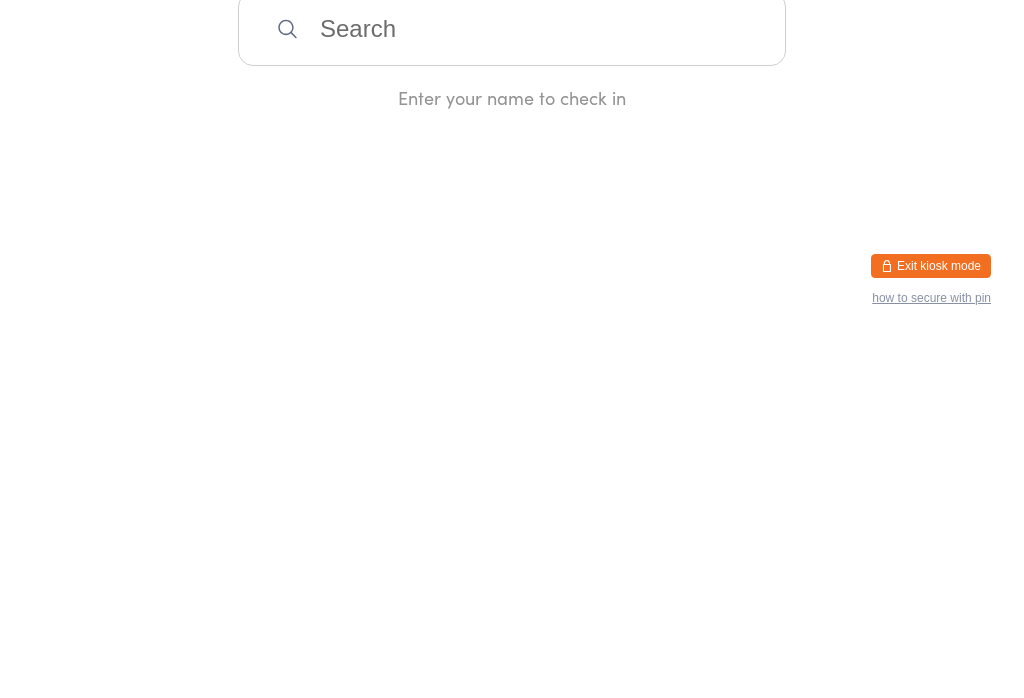 click at bounding box center [512, 389] 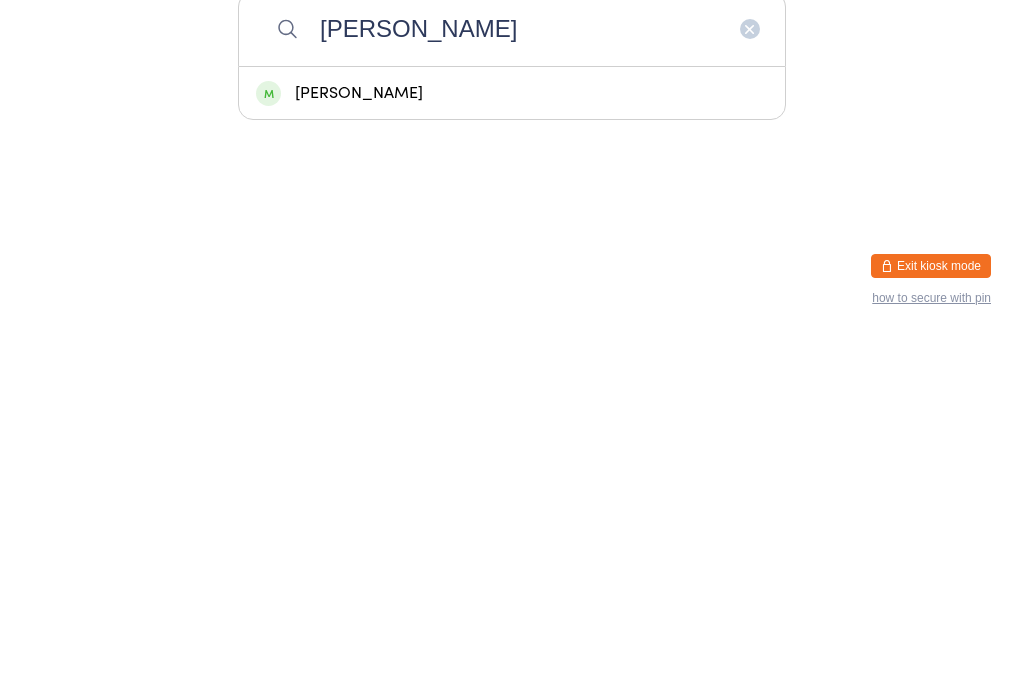 type on "[PERSON_NAME]" 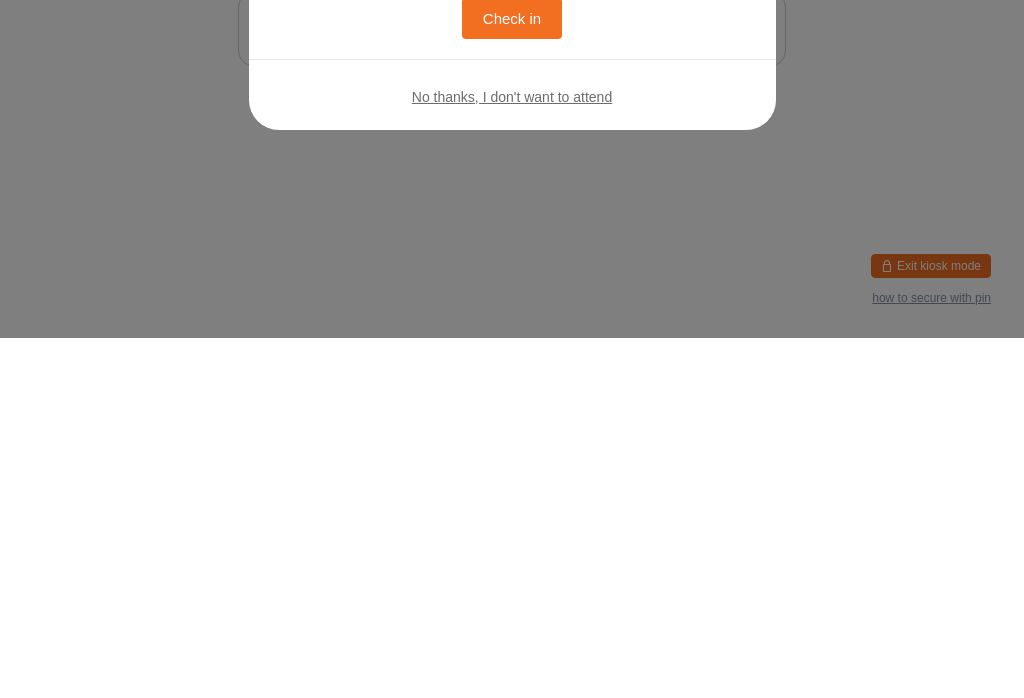 click on "Welcome, [PERSON_NAME]! You have no bookings scheduled for [DATE]. Click the button below to check in. Check in No thanks, I don't want to attend" at bounding box center (512, 325) 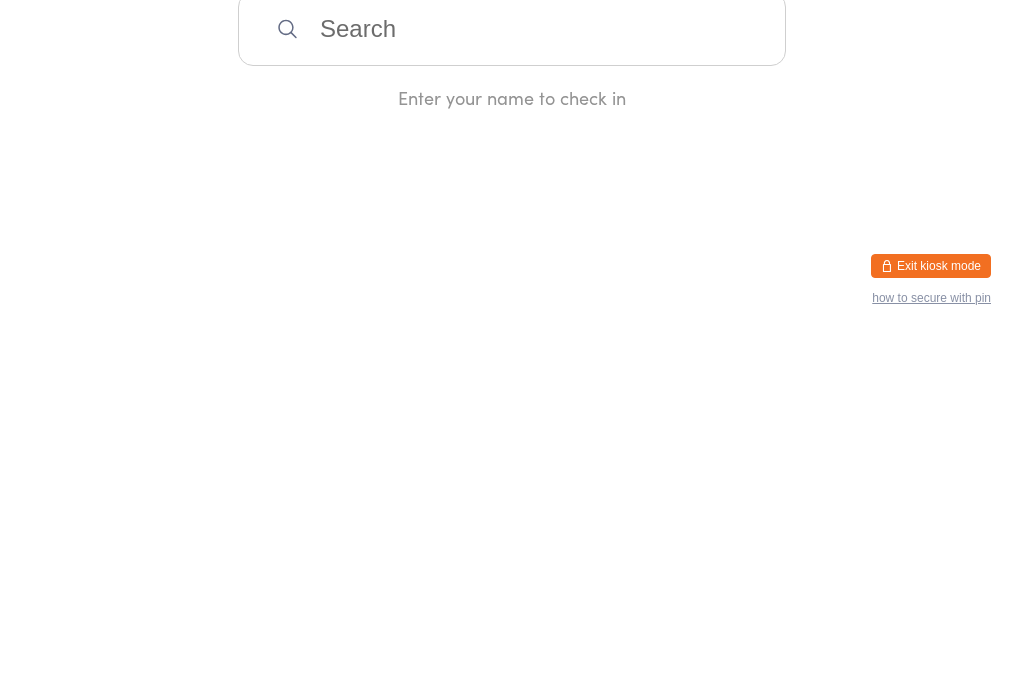 click on "You have now entered Kiosk Mode. Members will be able to check themselves in using the search field below. Click "Exit kiosk mode" below to exit Kiosk Mode at any time. Checked in successfully. Manual search Scanner input Check Out Welcome! Enter your name to check in Exit kiosk mode how to secure with pin" at bounding box center [512, 349] 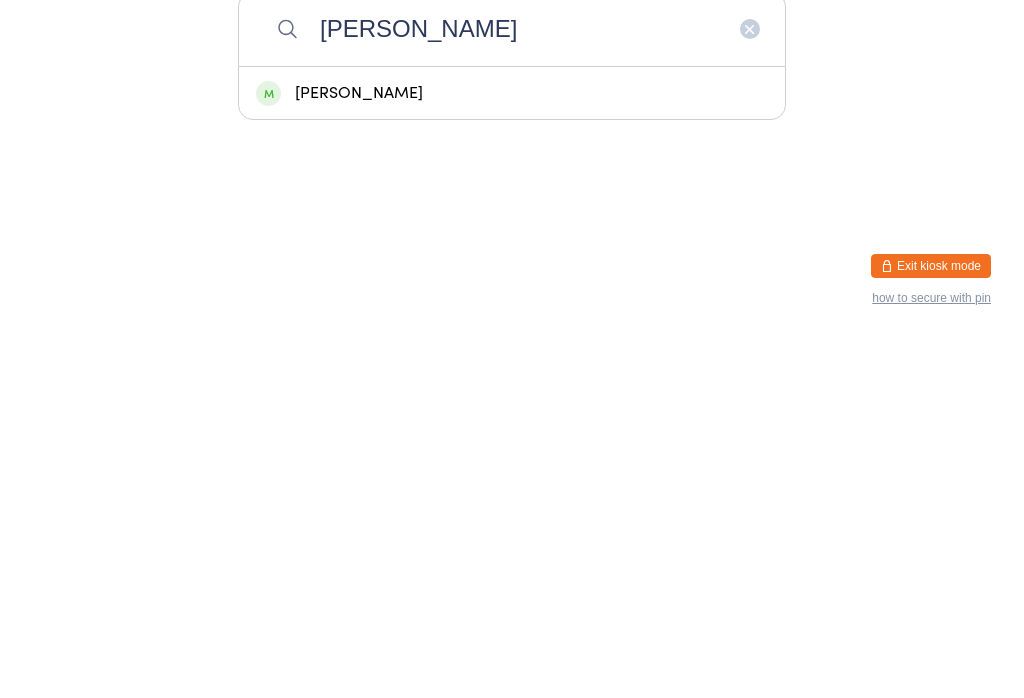 type on "[PERSON_NAME]" 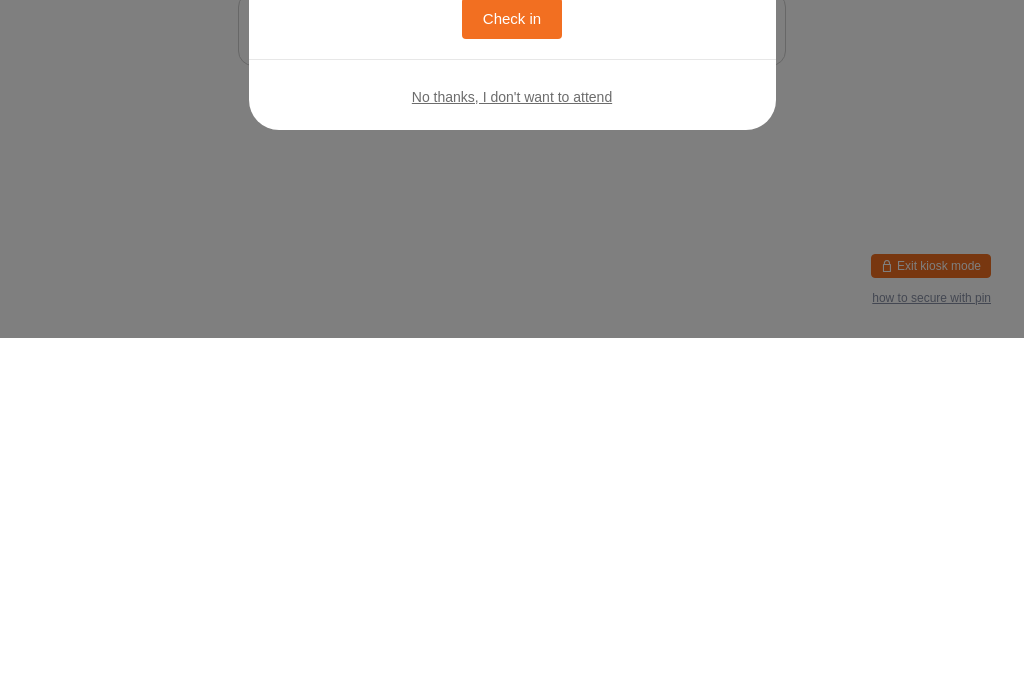 click on "Welcome, [PERSON_NAME]! You have no bookings scheduled for [DATE]. Click the button below to check in. Check in No thanks, I don't want to attend" at bounding box center (512, 349) 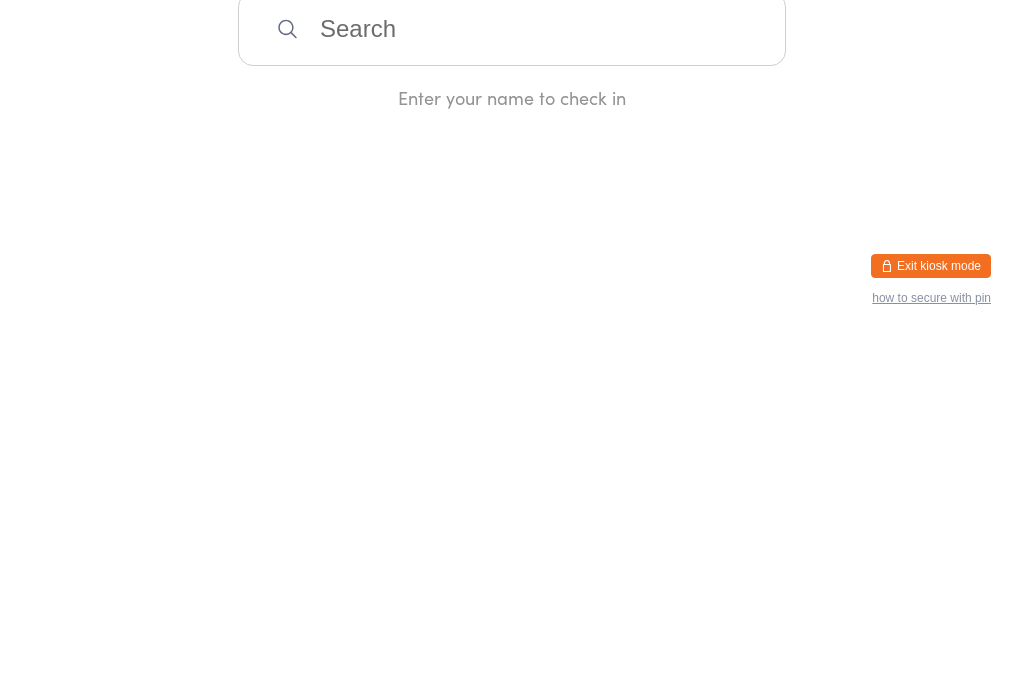 click on "You have now entered Kiosk Mode. Members will be able to check themselves in using the search field below. Click "Exit kiosk mode" below to exit Kiosk Mode at any time. Checked in successfully. Manual search Scanner input Check Out Welcome! Enter your name to check in Exit kiosk mode how to secure with pin" at bounding box center (512, 349) 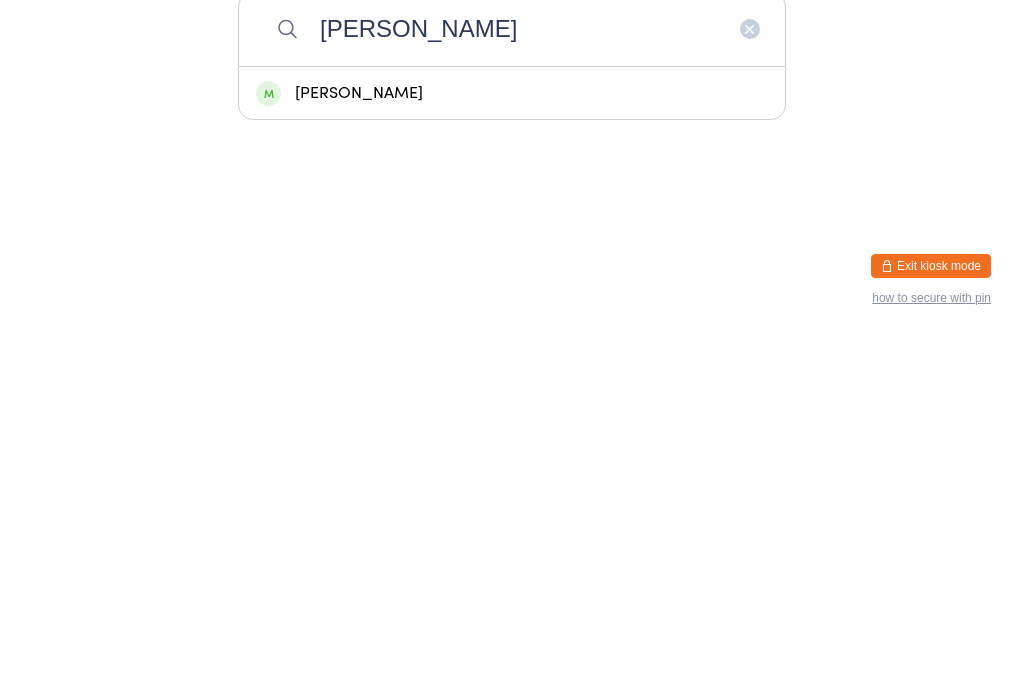 type on "[PERSON_NAME]" 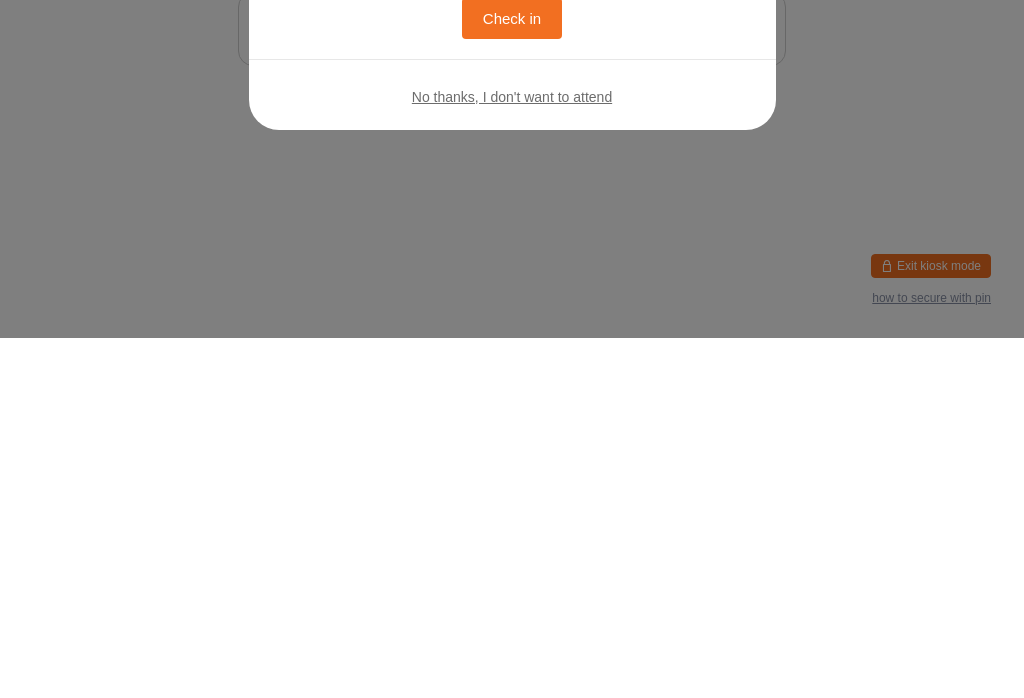 click on "Welcome, [PERSON_NAME]! You have no bookings scheduled for [DATE]. Click the button below to check in. Check in No thanks, I don't want to attend" at bounding box center (512, 349) 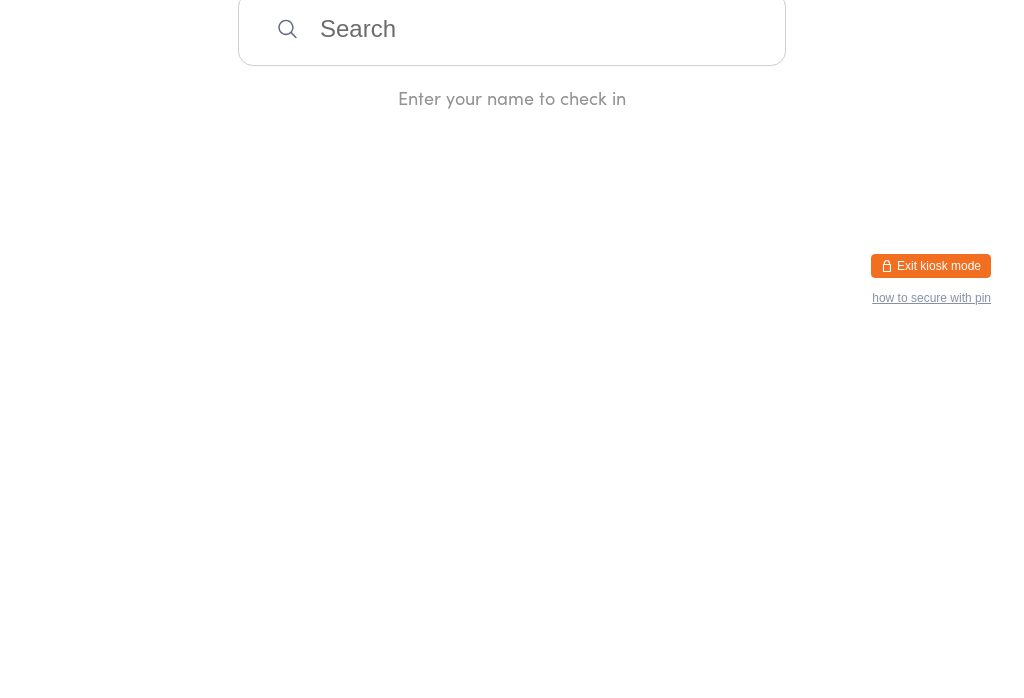 click at bounding box center [512, 389] 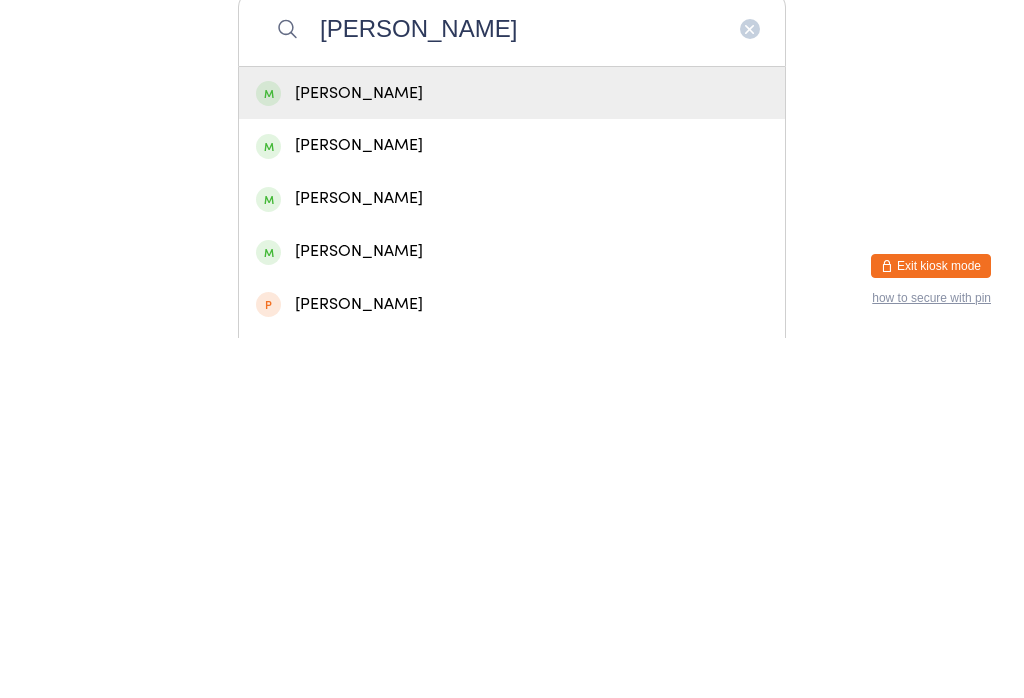 type on "[PERSON_NAME]" 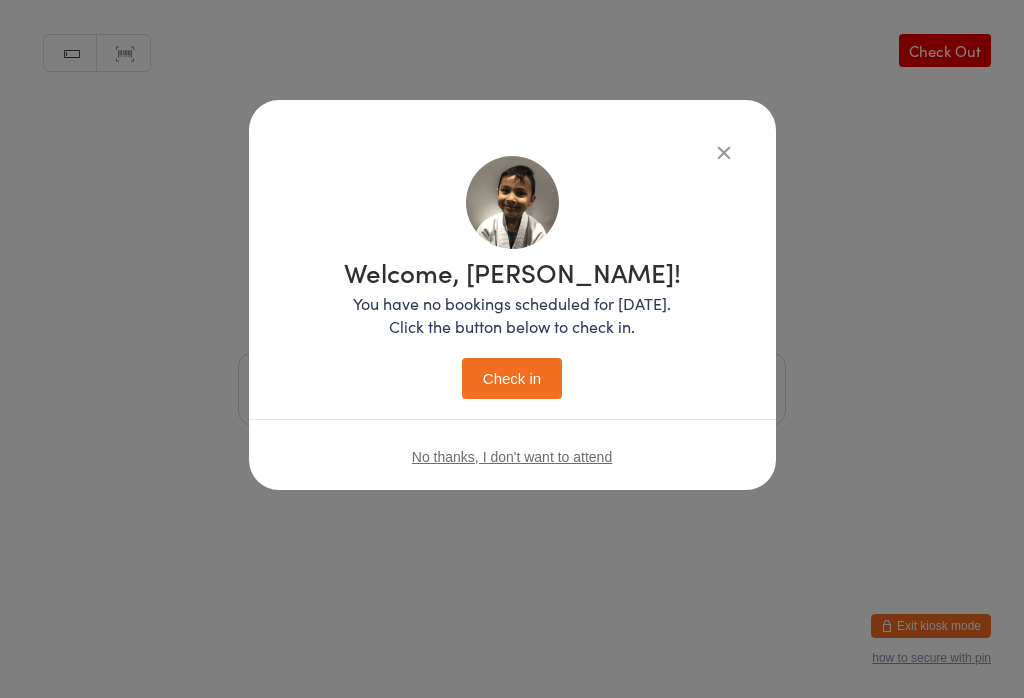 click on "Check in" at bounding box center [512, 378] 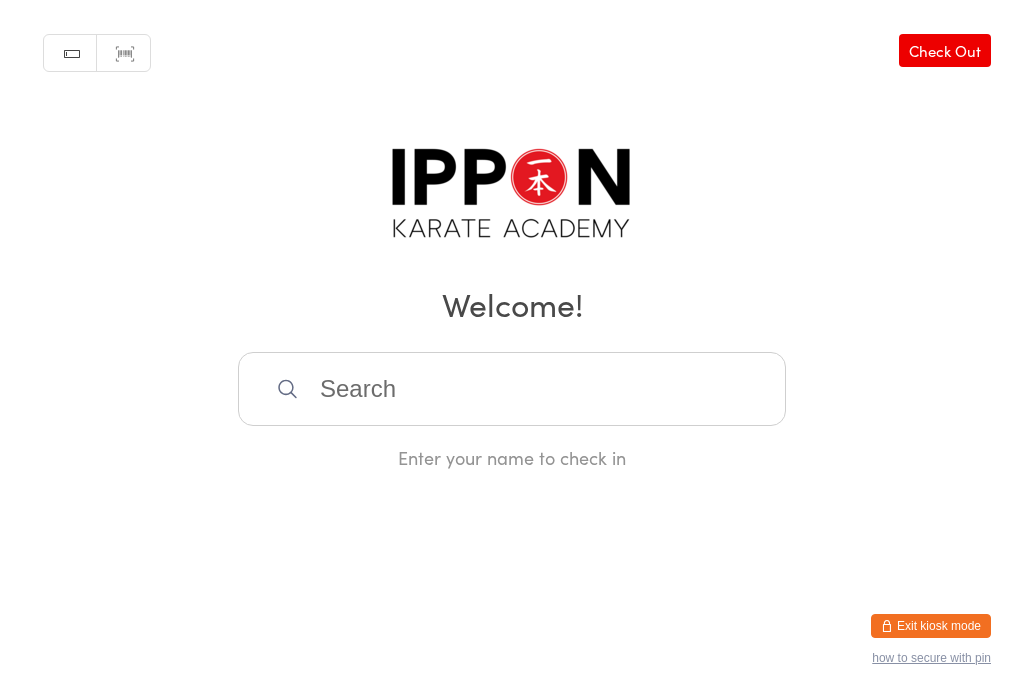 click at bounding box center (512, 389) 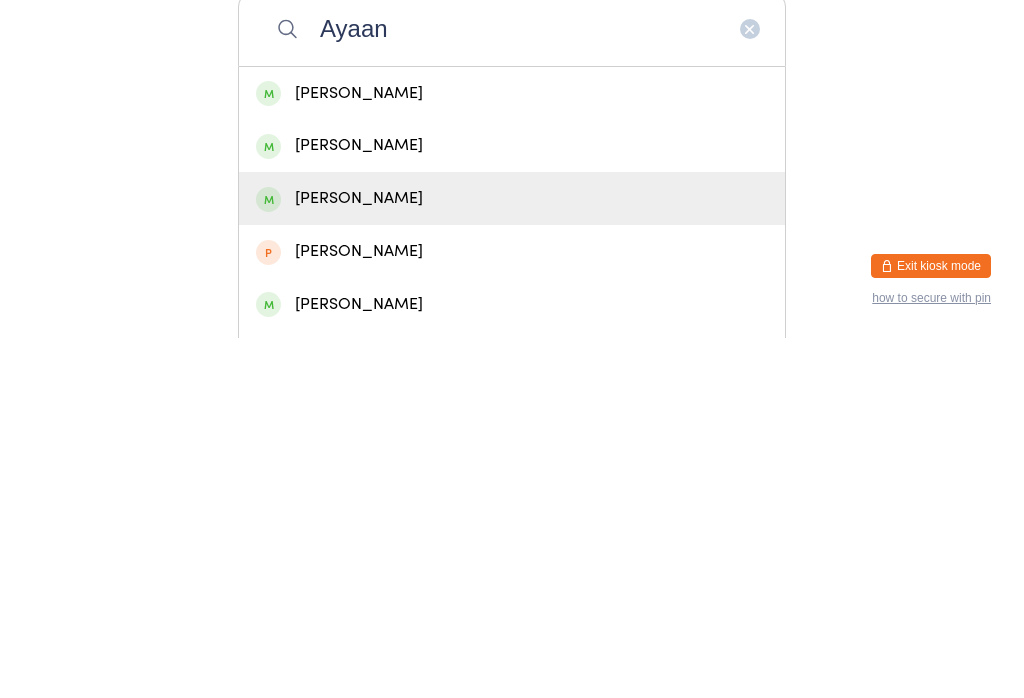 type on "Ayaan" 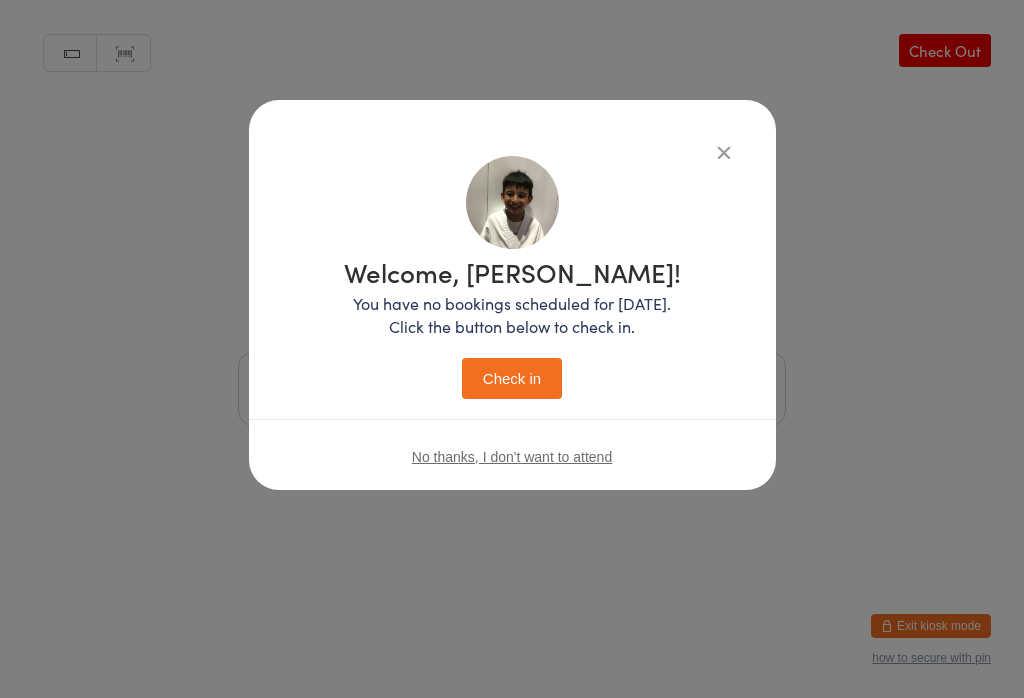 click on "Check in" at bounding box center [512, 378] 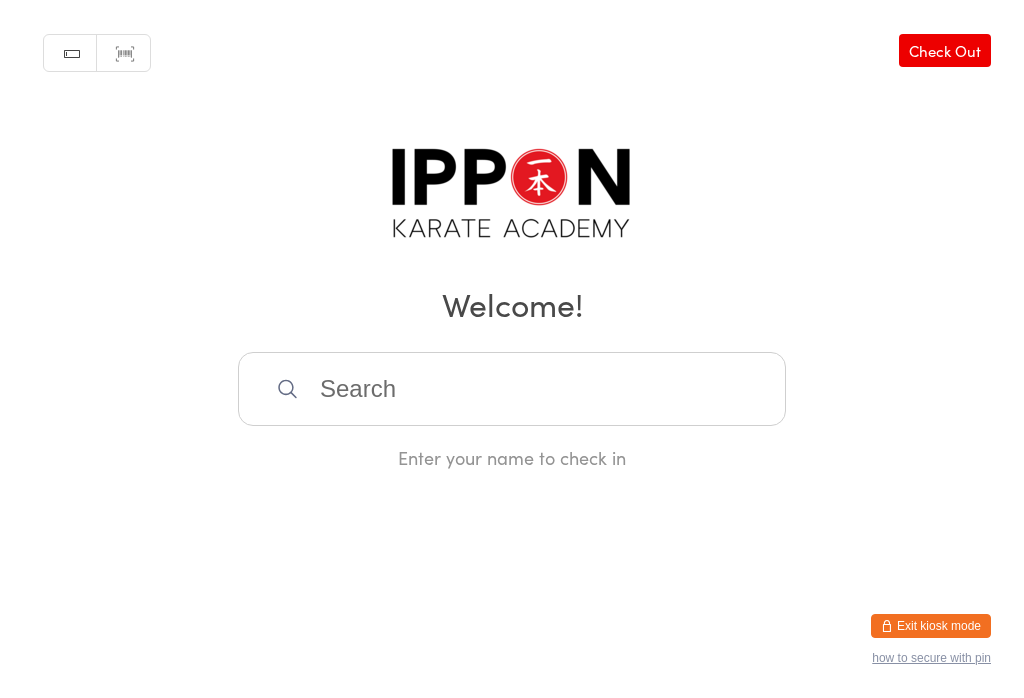 click at bounding box center (512, 389) 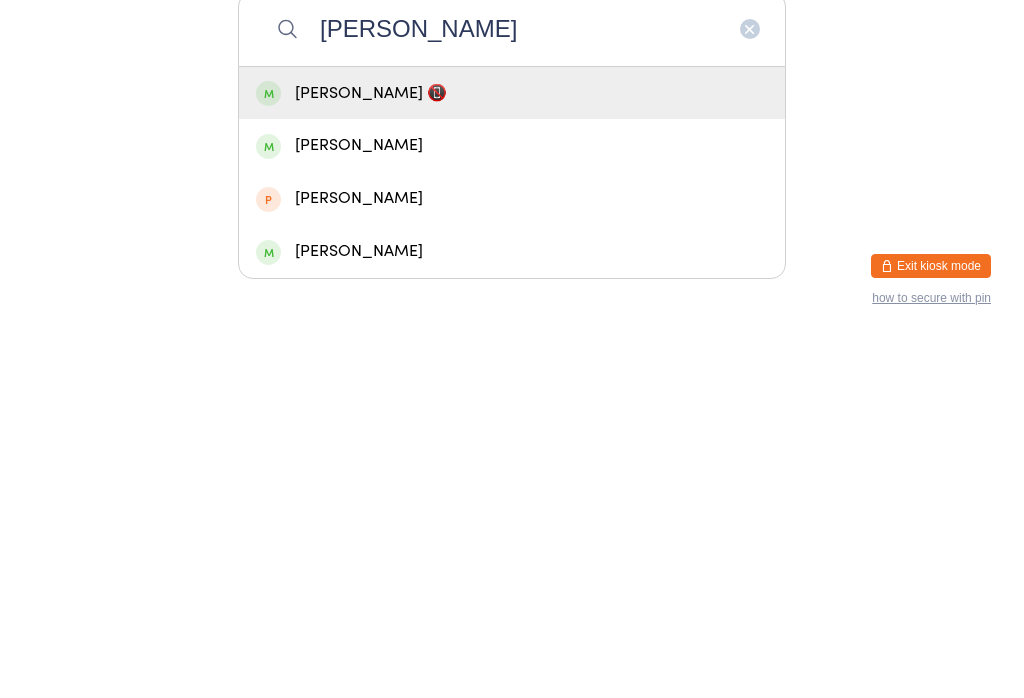 type on "[PERSON_NAME]" 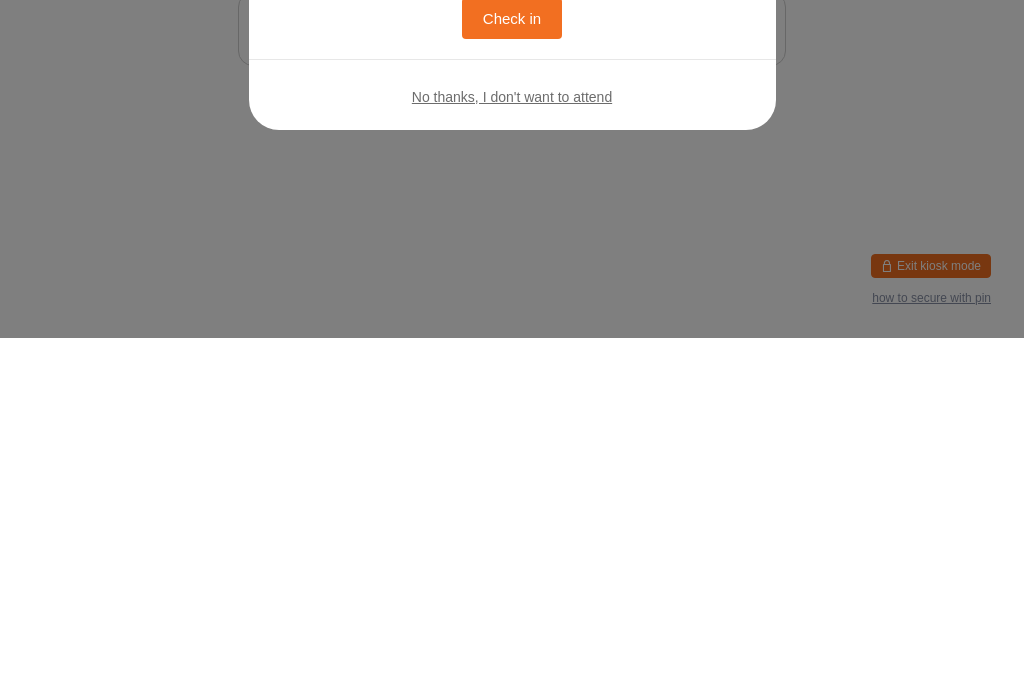 click at bounding box center (724, 152) 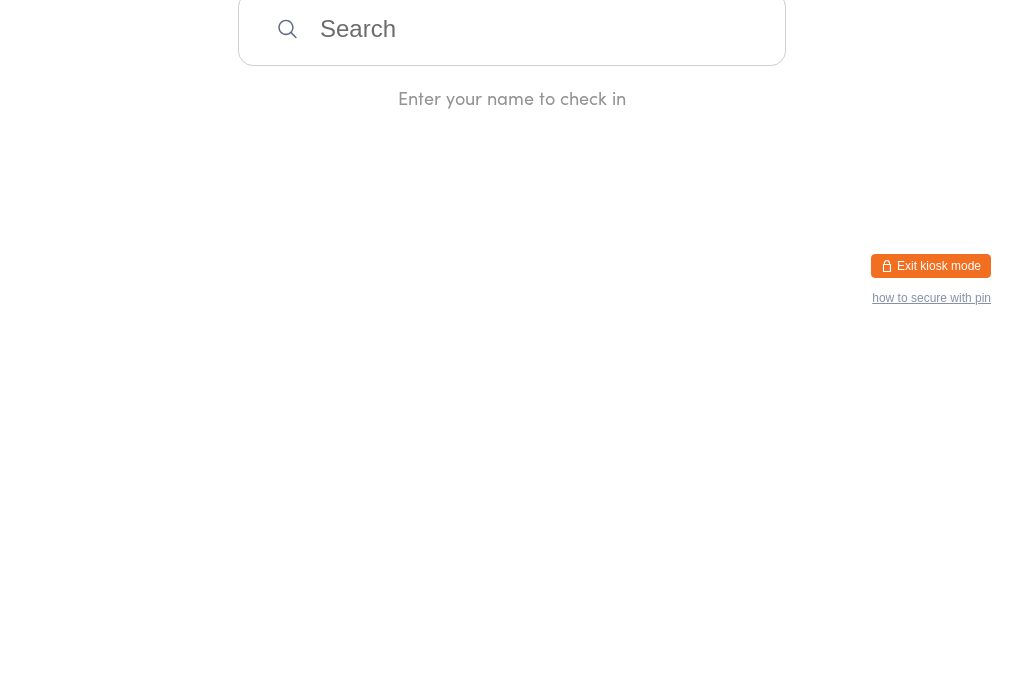 click on "Manual search Scanner input Check Out Welcome! Enter your name to check in" at bounding box center [512, 235] 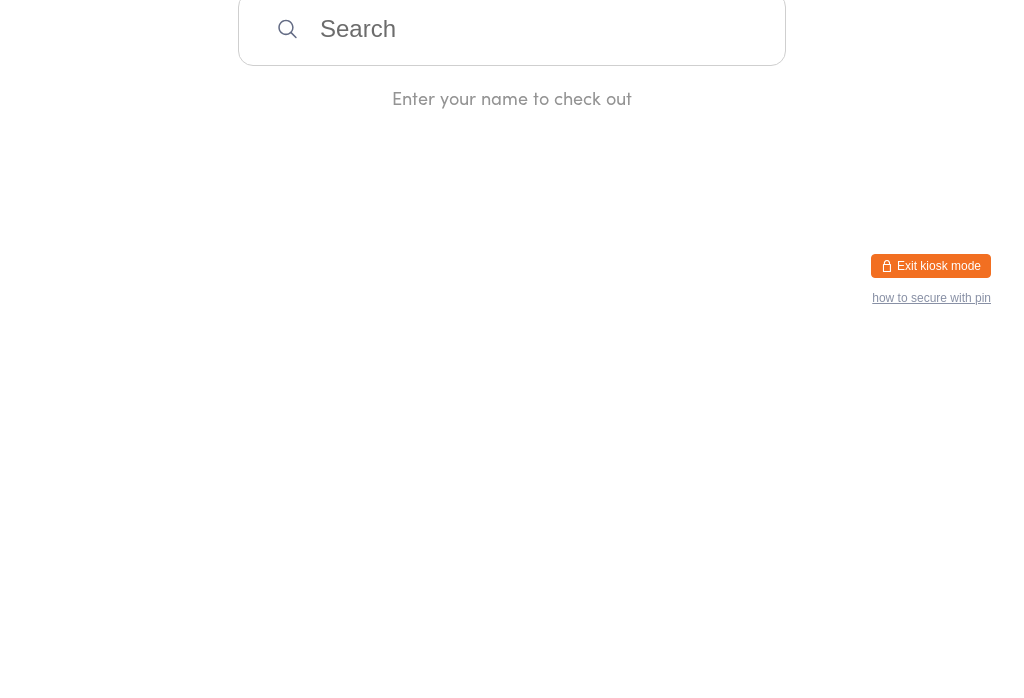 click on "Check In" at bounding box center (951, 50) 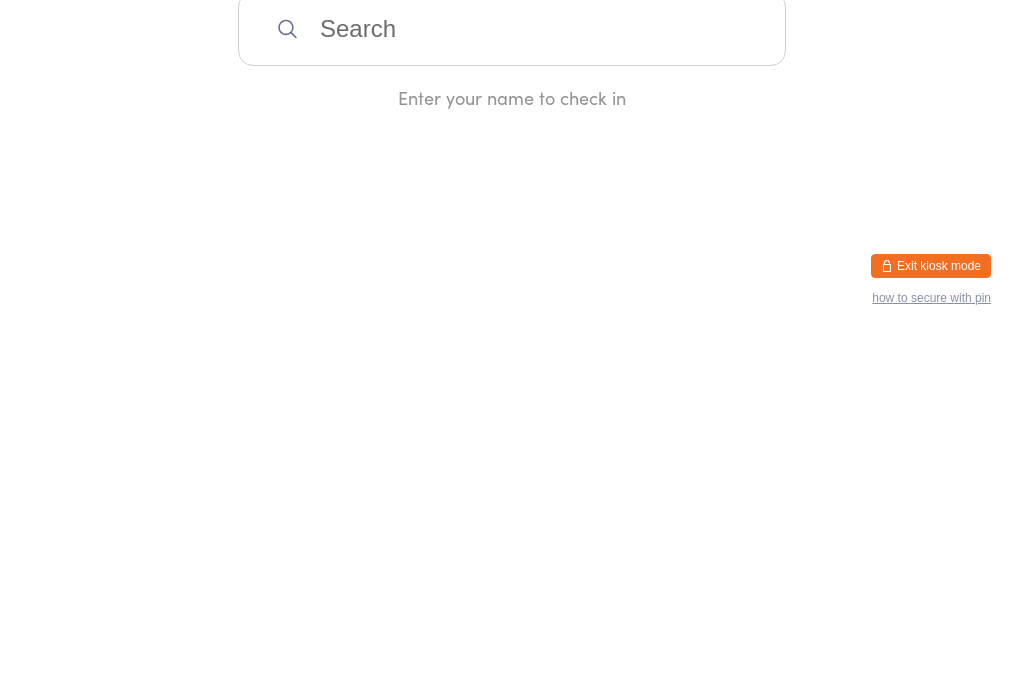 click at bounding box center (512, 389) 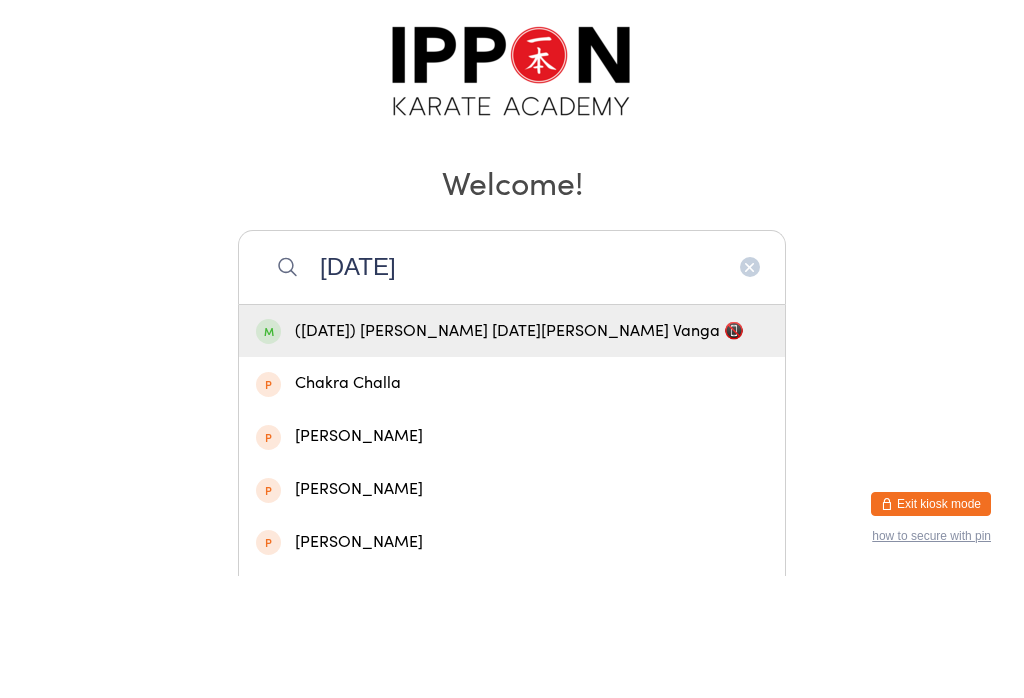 type on "[DATE]" 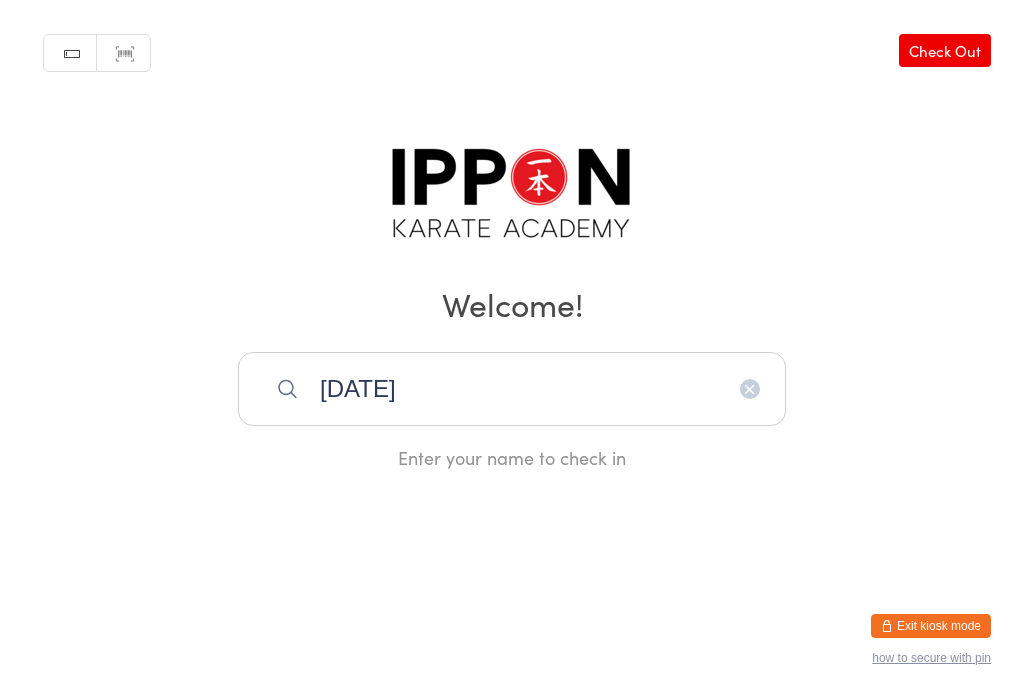 click on "[DATE]" at bounding box center [512, 389] 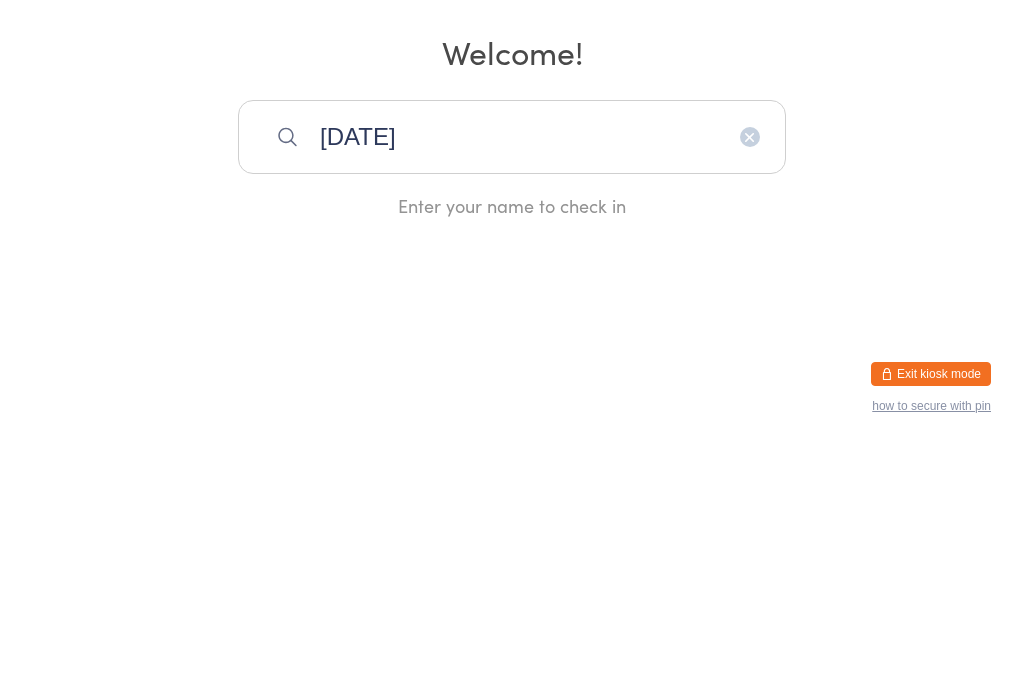 click at bounding box center [750, 389] 